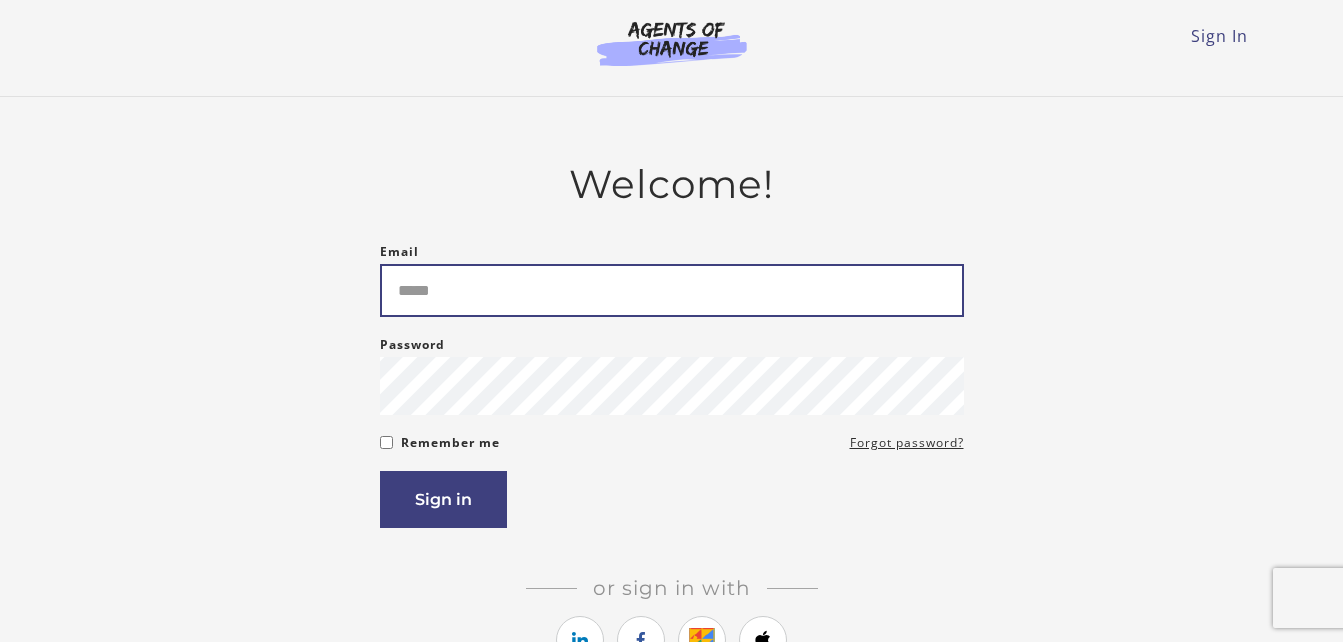 scroll, scrollTop: 0, scrollLeft: 0, axis: both 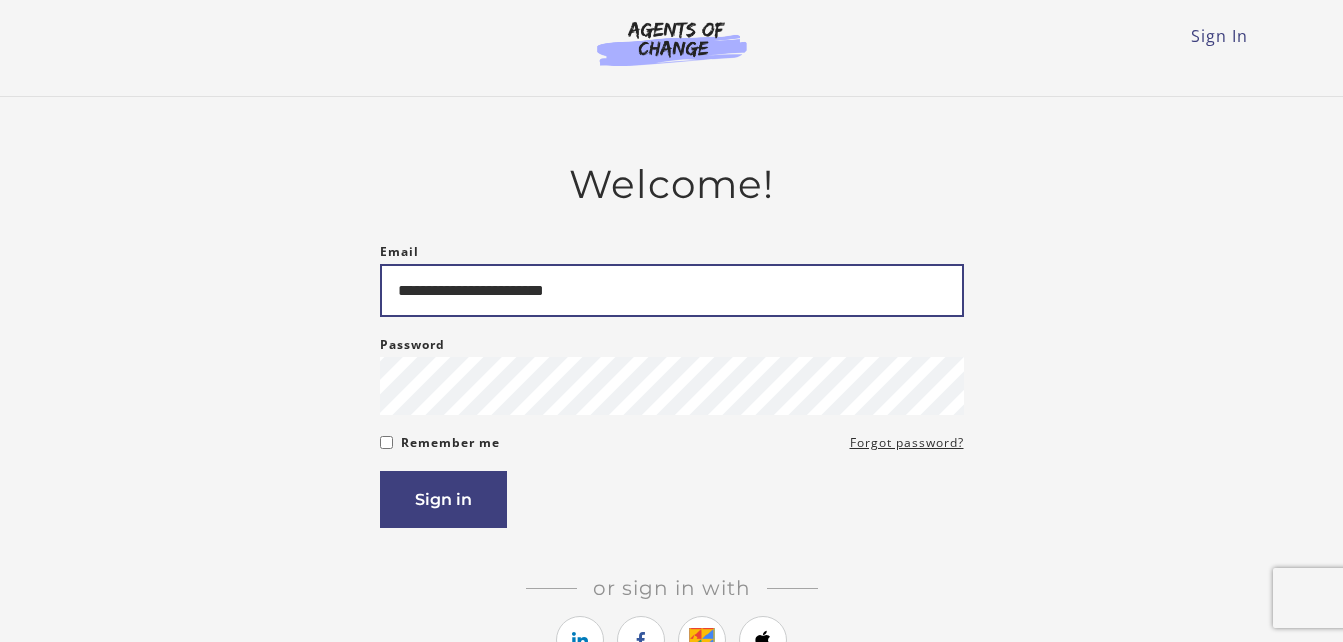 type on "**********" 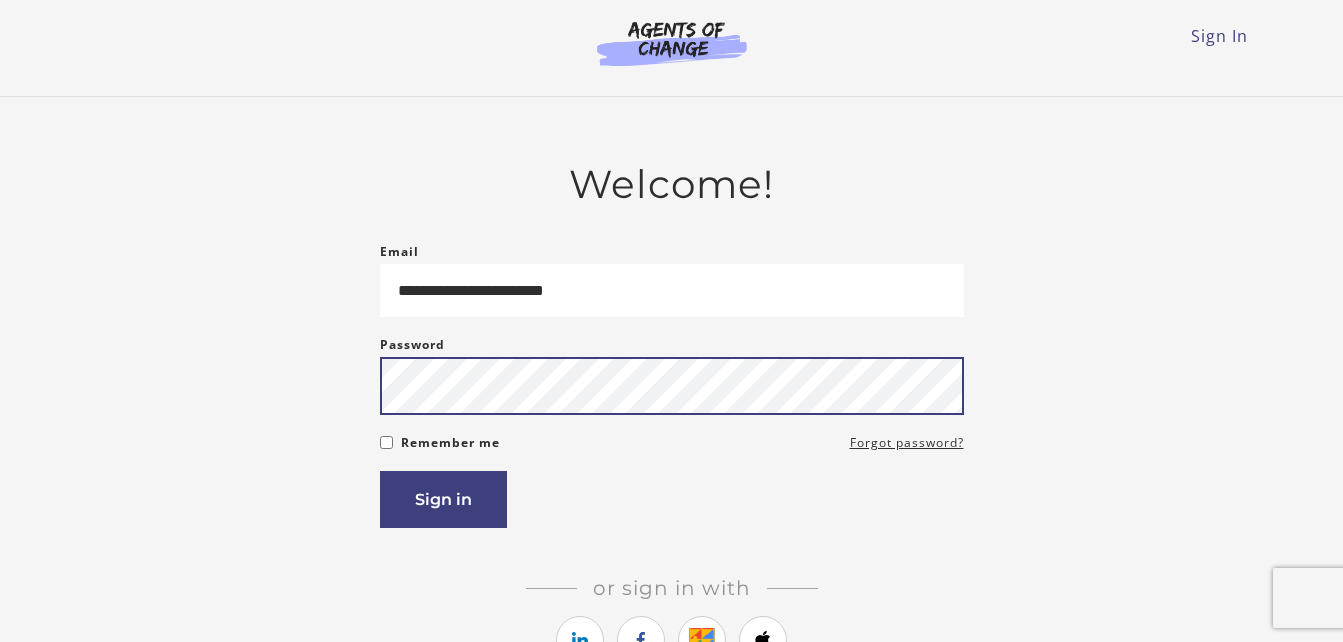 click on "Sign in" at bounding box center (443, 499) 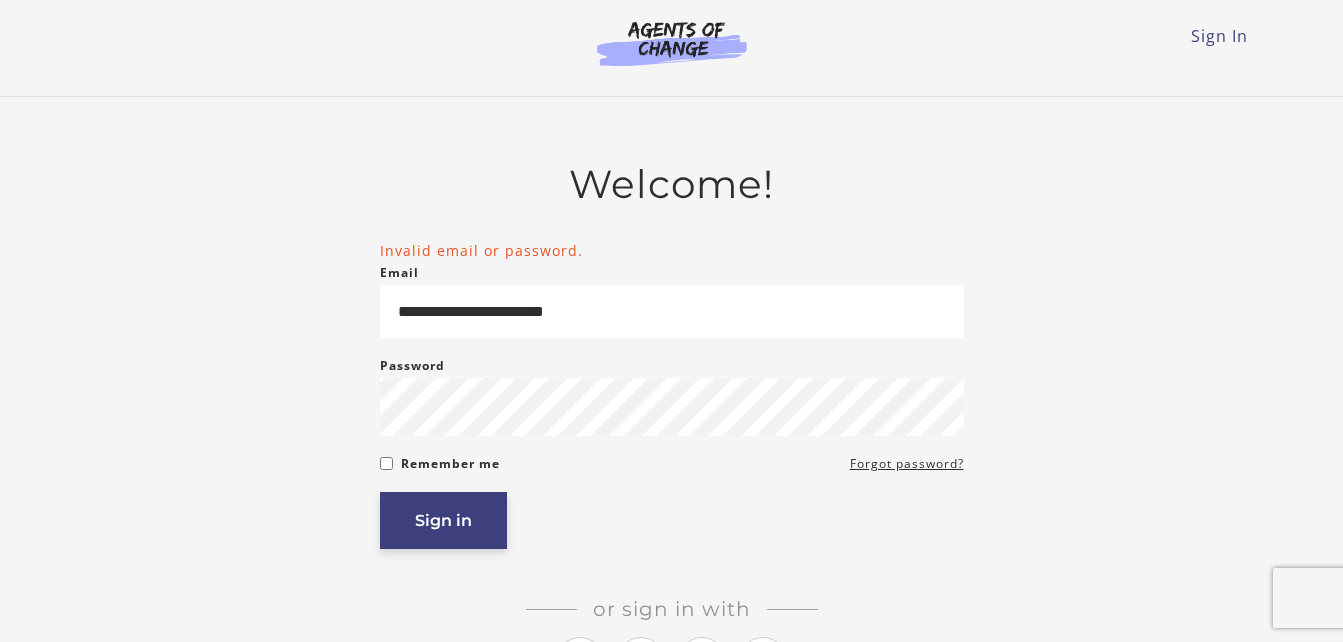 scroll, scrollTop: 0, scrollLeft: 0, axis: both 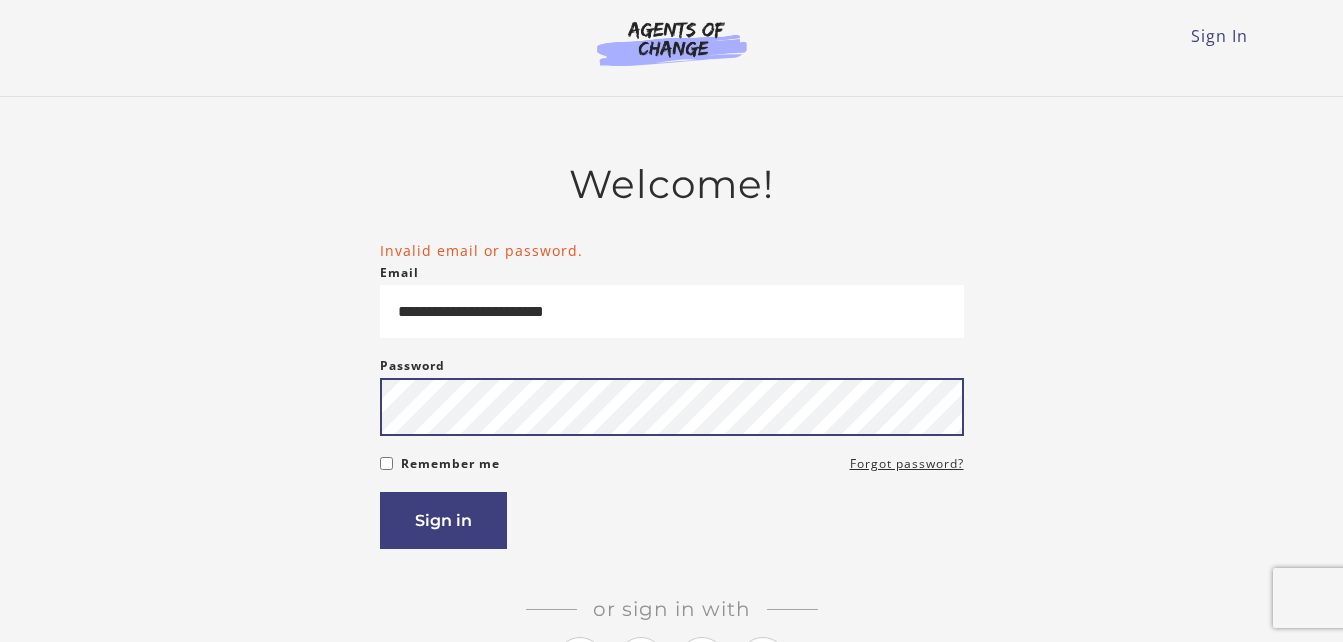 click on "Sign in" at bounding box center [443, 520] 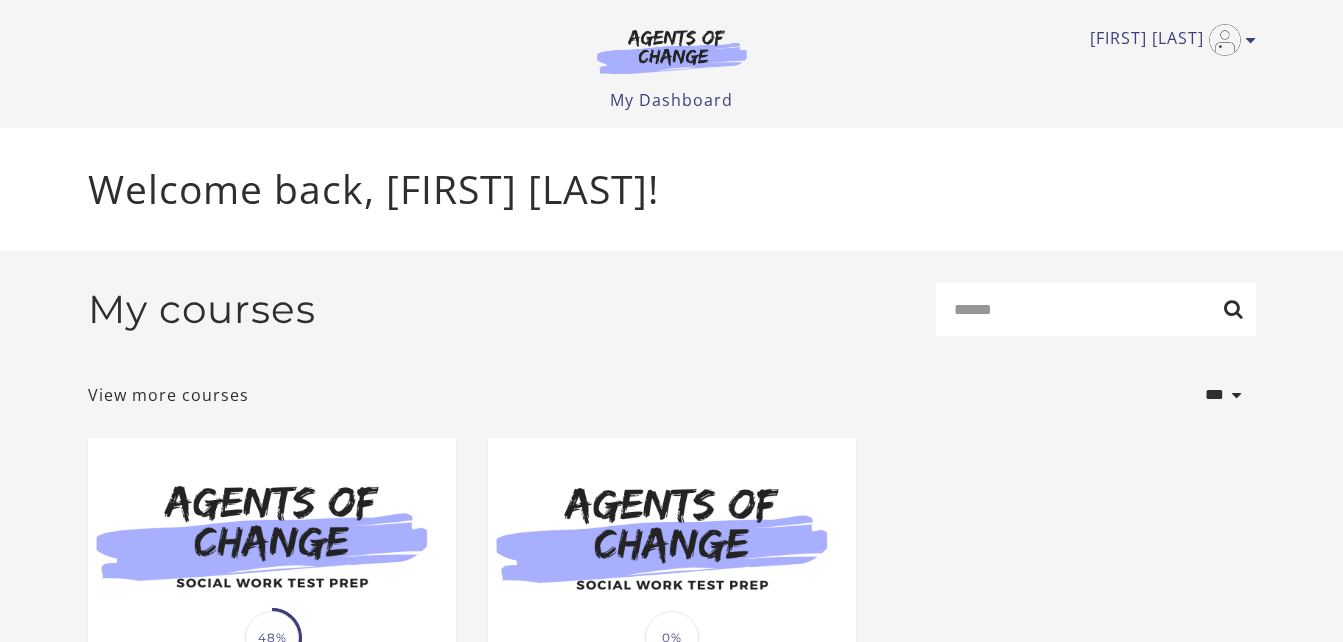 scroll, scrollTop: 0, scrollLeft: 0, axis: both 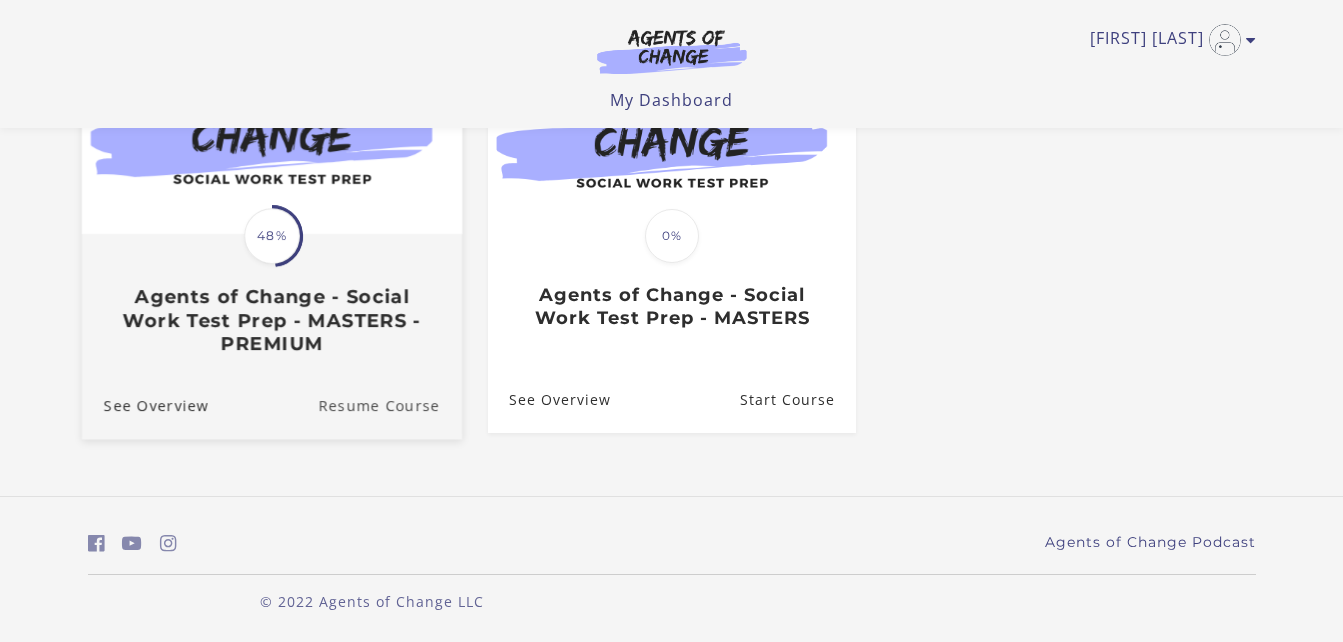 click on "Resume Course" at bounding box center [390, 404] 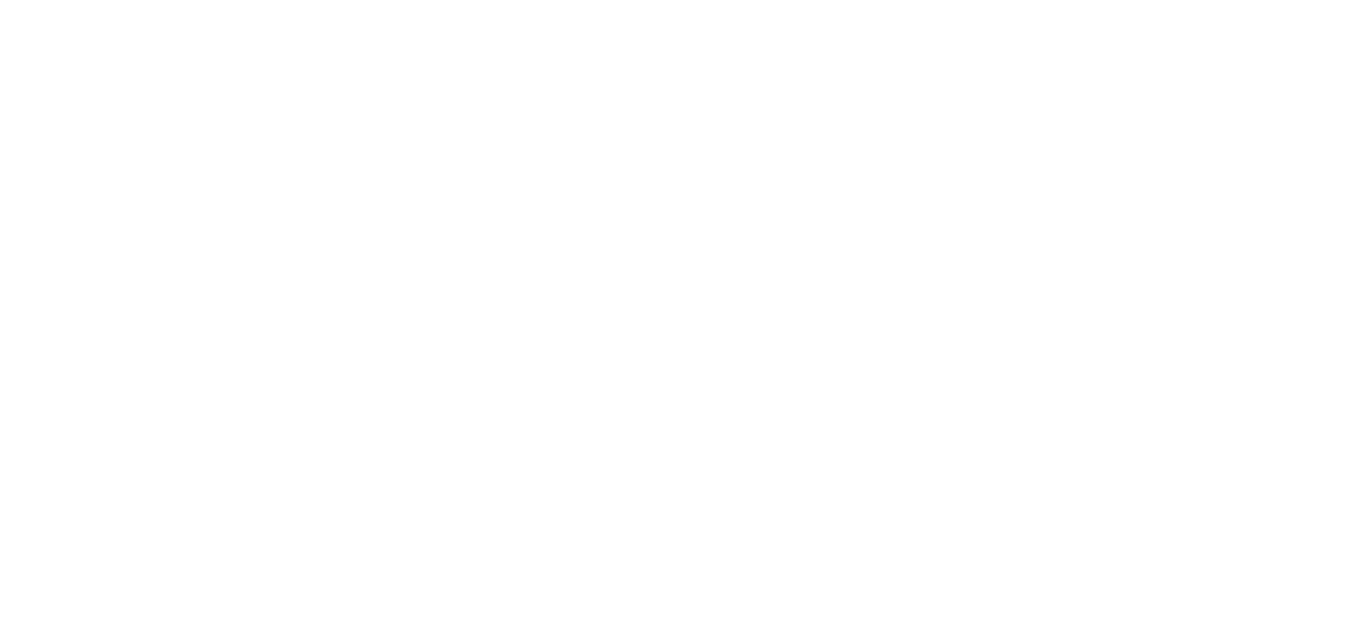 scroll, scrollTop: 0, scrollLeft: 0, axis: both 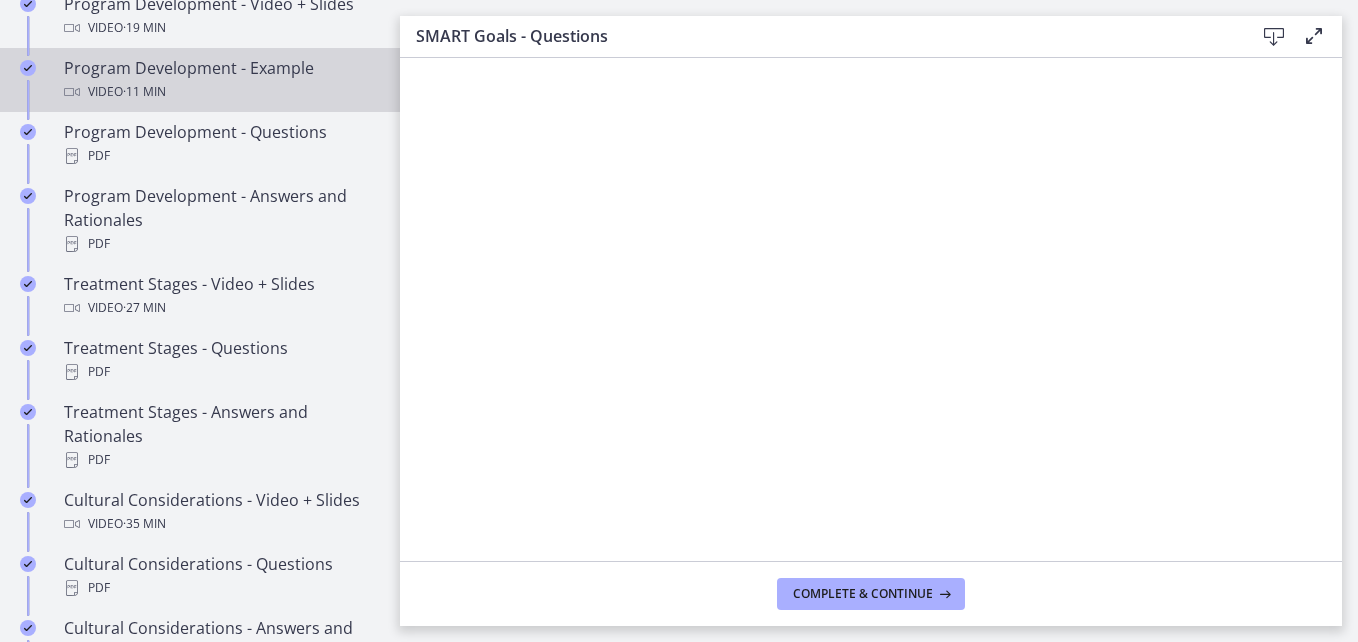 click on "Video
·  11 min" at bounding box center (220, 92) 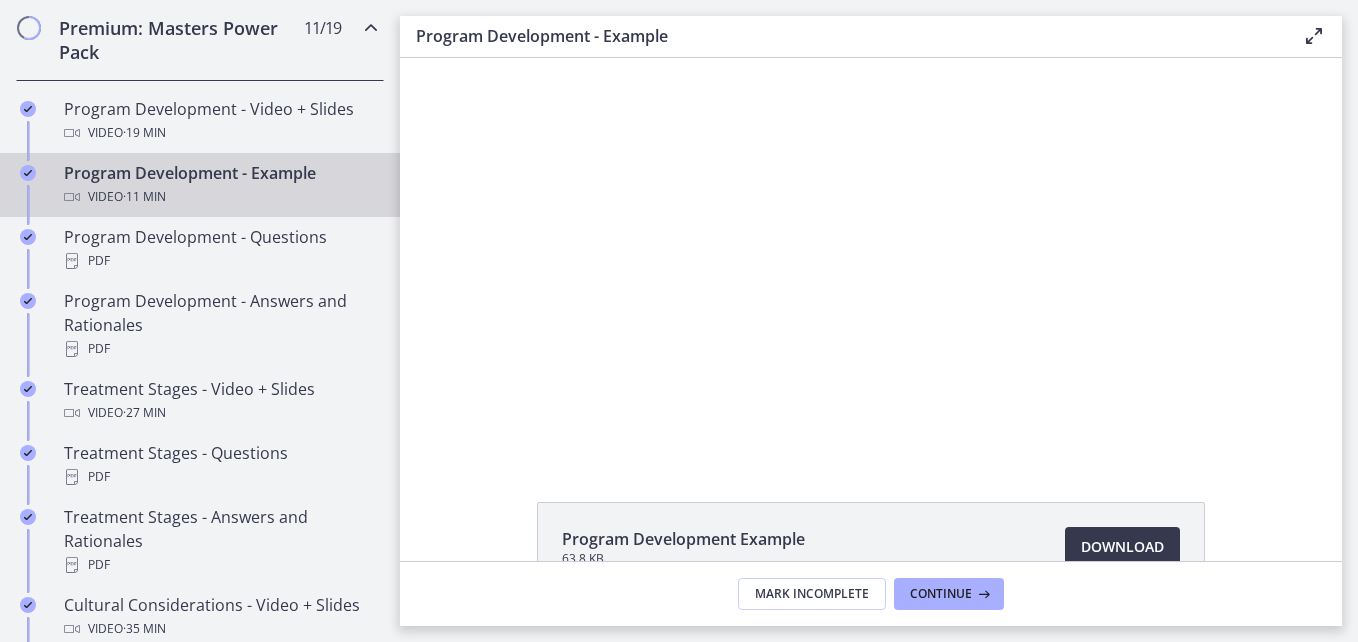 scroll, scrollTop: 966, scrollLeft: 0, axis: vertical 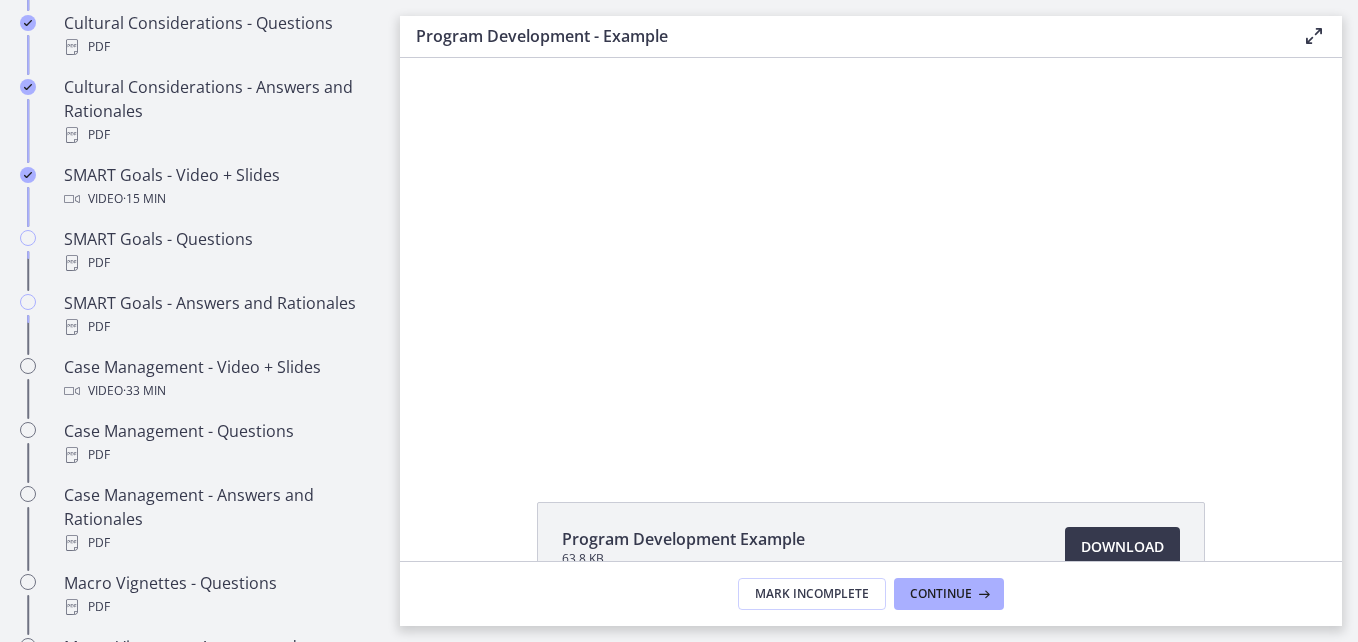click at bounding box center [871, 257] 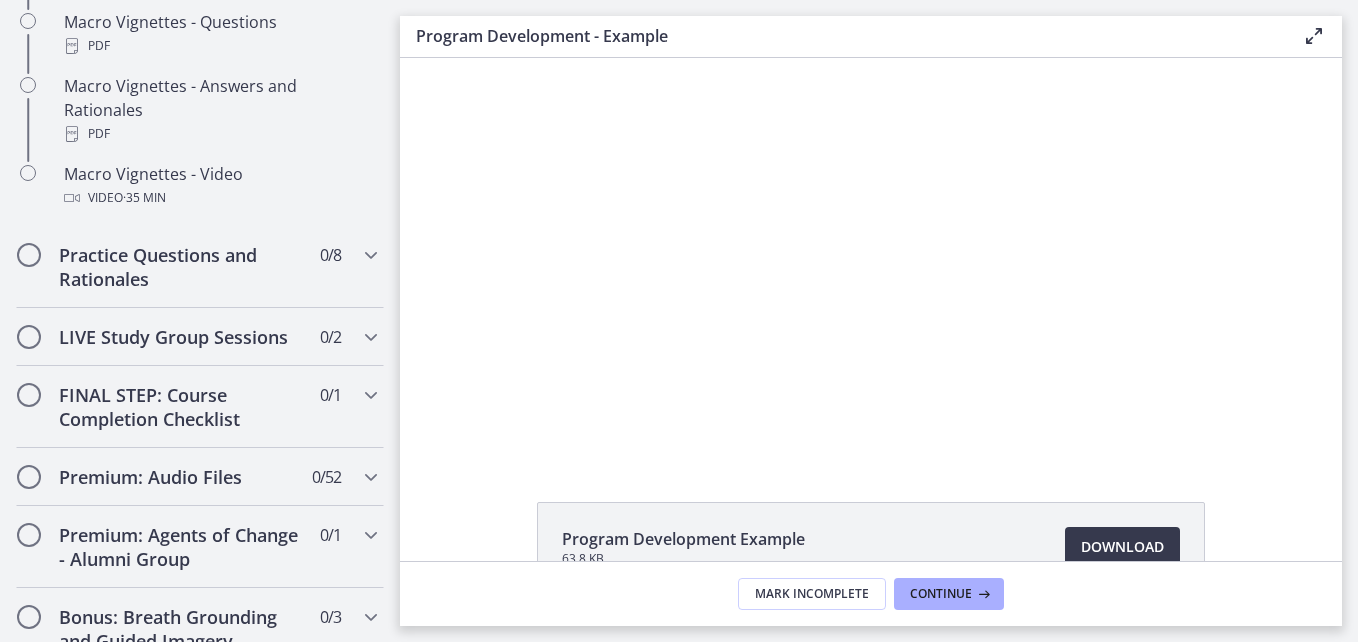 scroll, scrollTop: 2156, scrollLeft: 0, axis: vertical 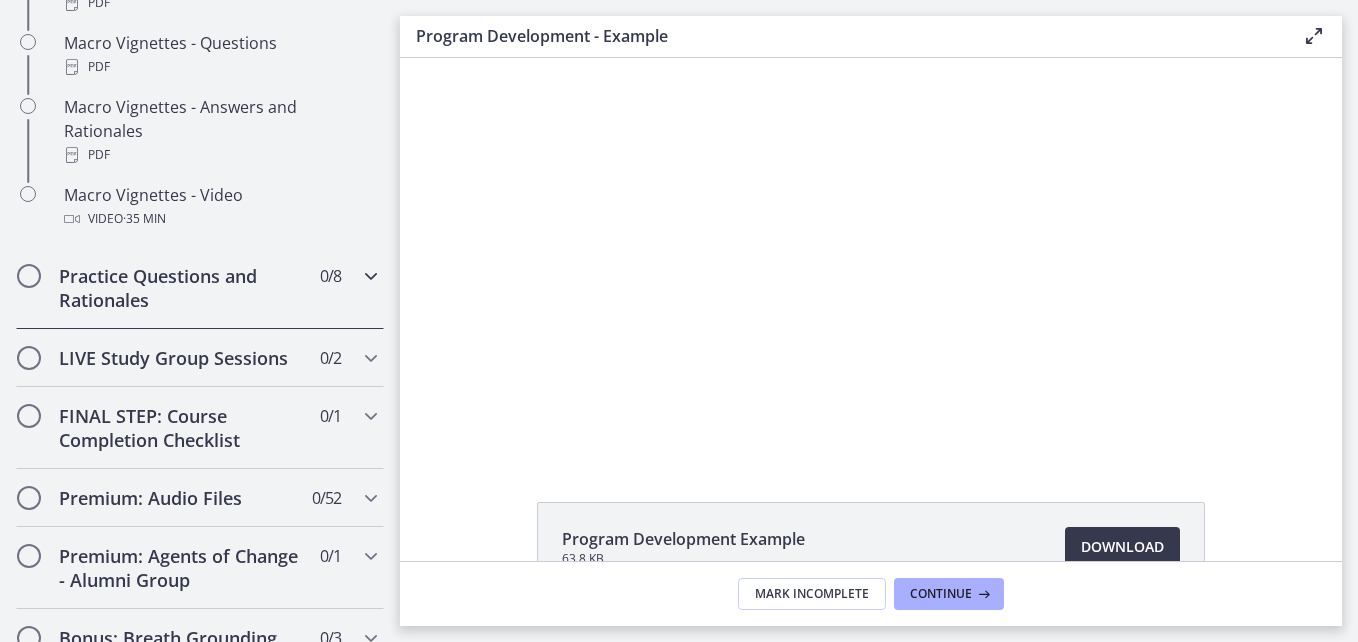 click on "Practice Questions and Rationales
0  /  8
Completed" at bounding box center (200, 288) 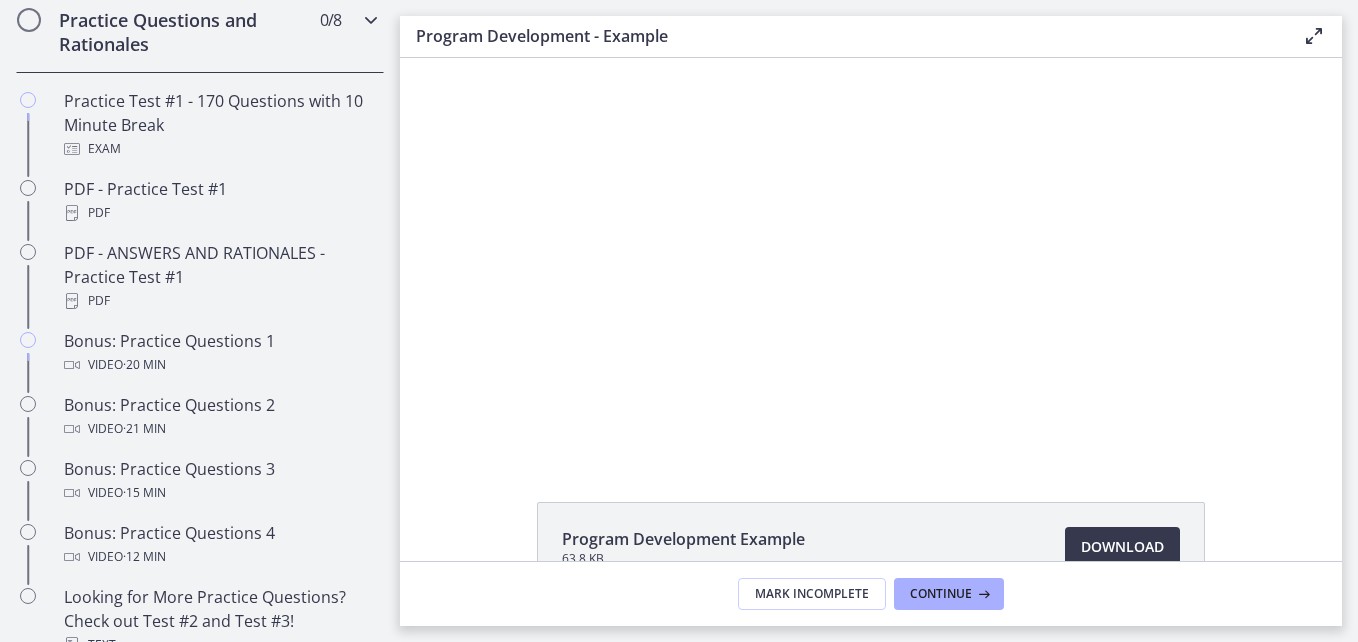 scroll, scrollTop: 951, scrollLeft: 0, axis: vertical 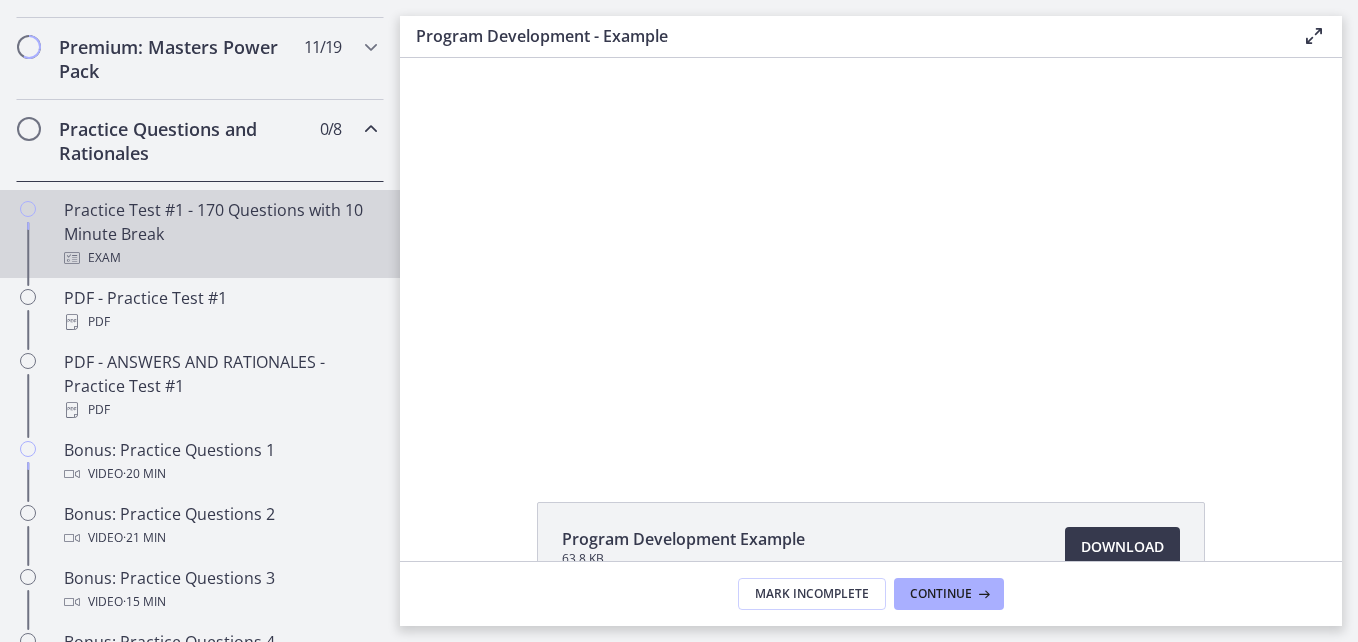 click on "Practice Test #1 - 170 Questions with 10 Minute Break
Exam" at bounding box center [220, 234] 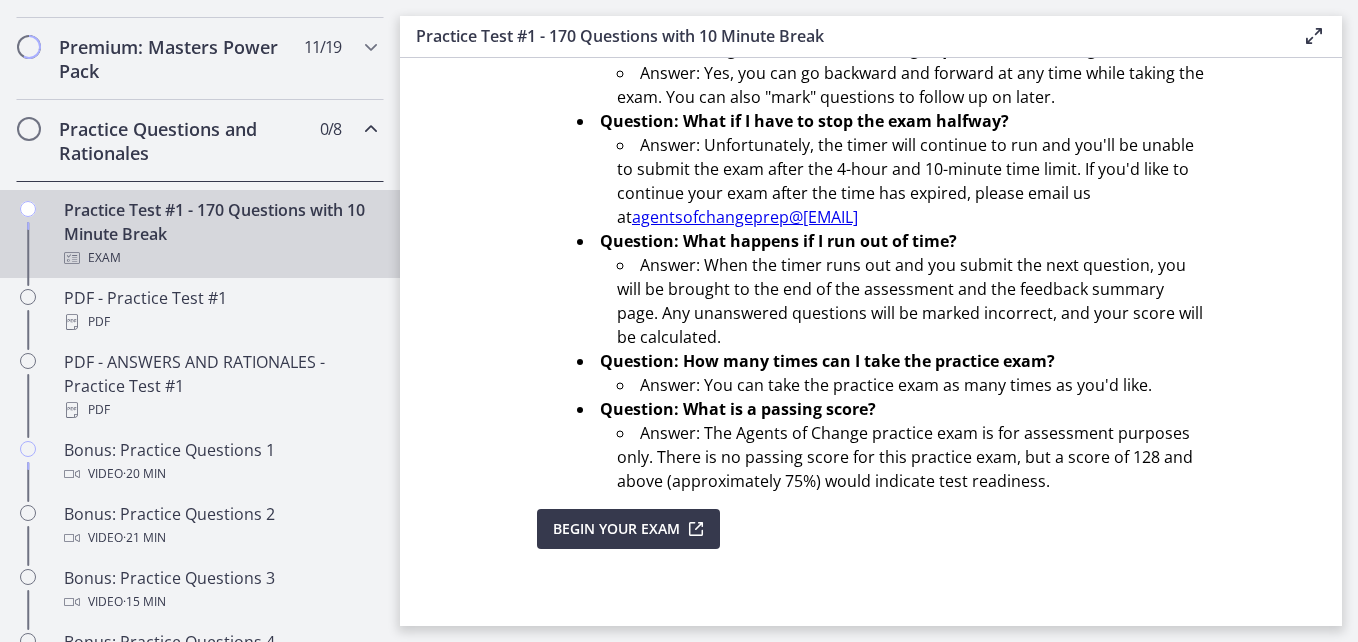 scroll, scrollTop: 779, scrollLeft: 0, axis: vertical 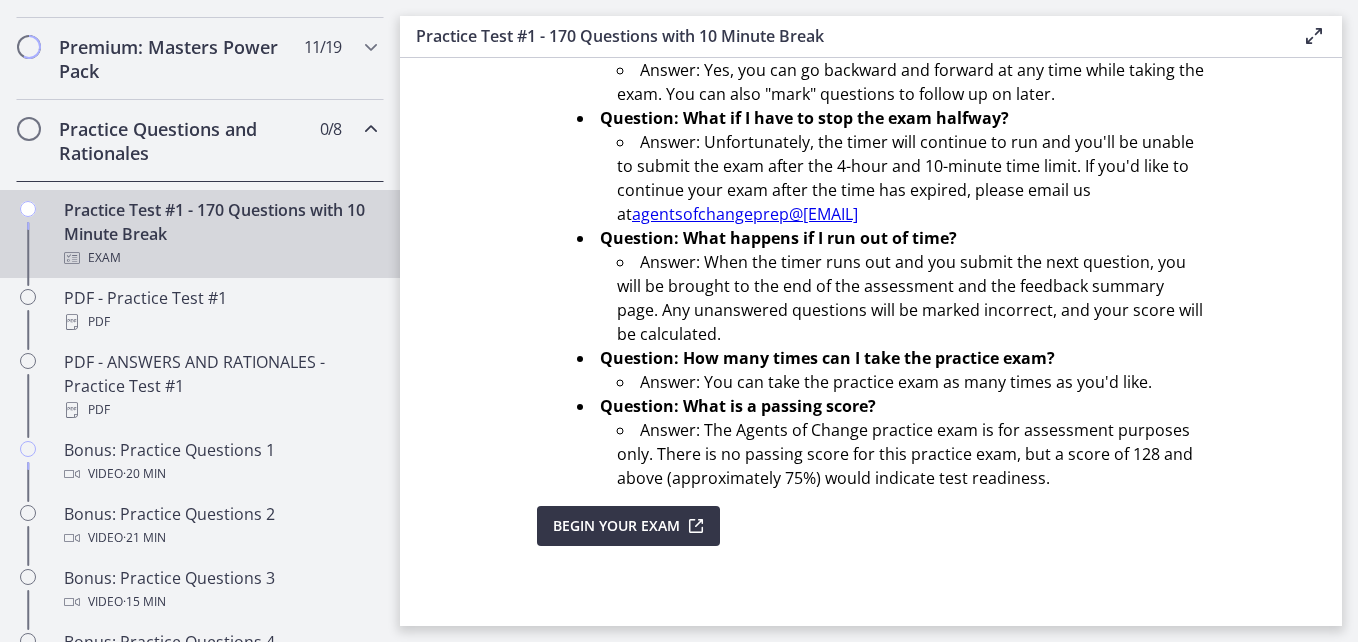 click on "Begin Your Exam" at bounding box center [616, 526] 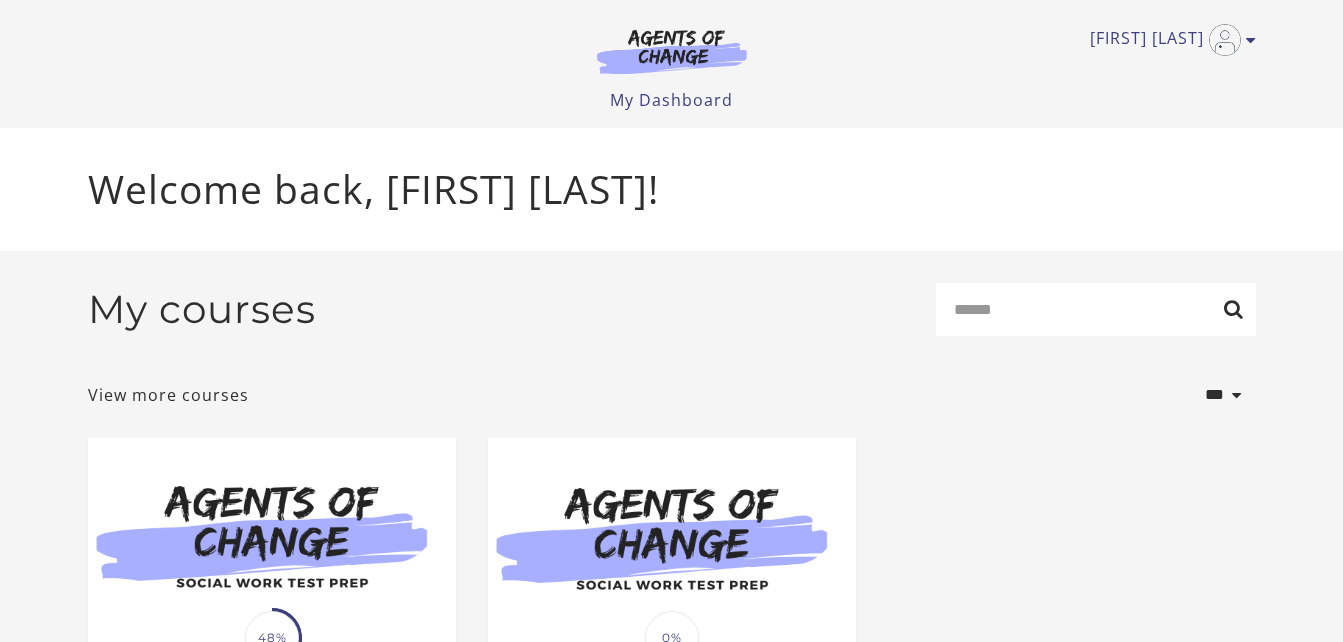scroll, scrollTop: 0, scrollLeft: 0, axis: both 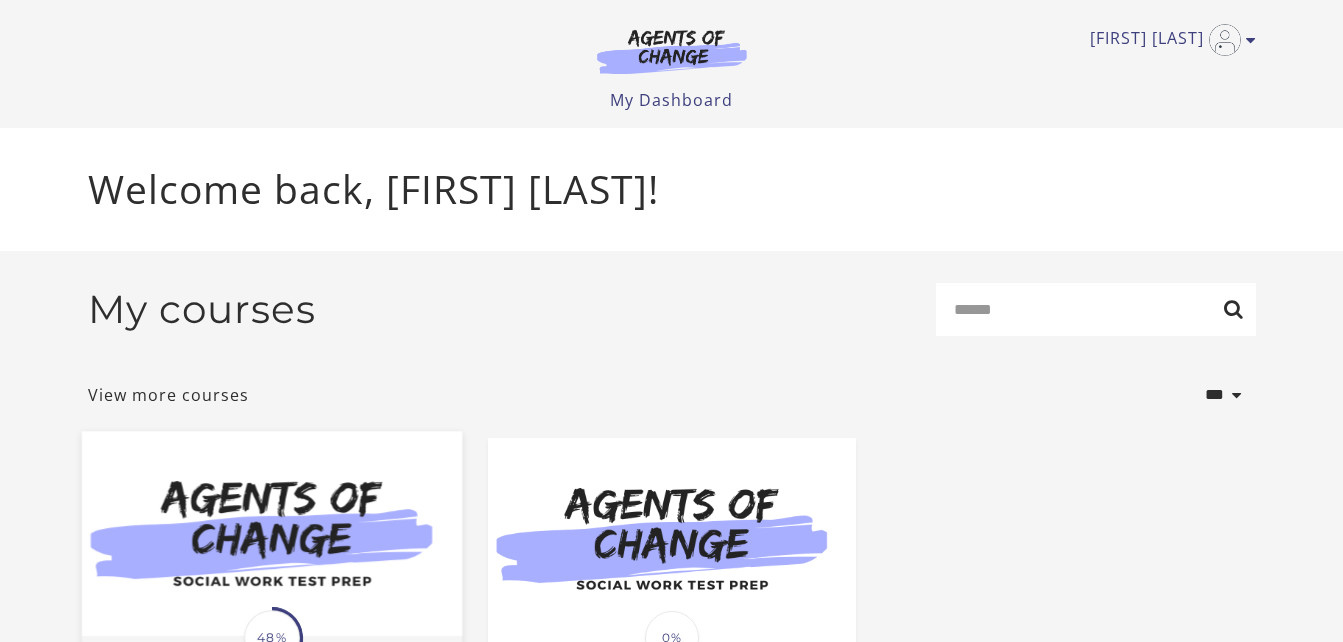 click at bounding box center (271, 533) 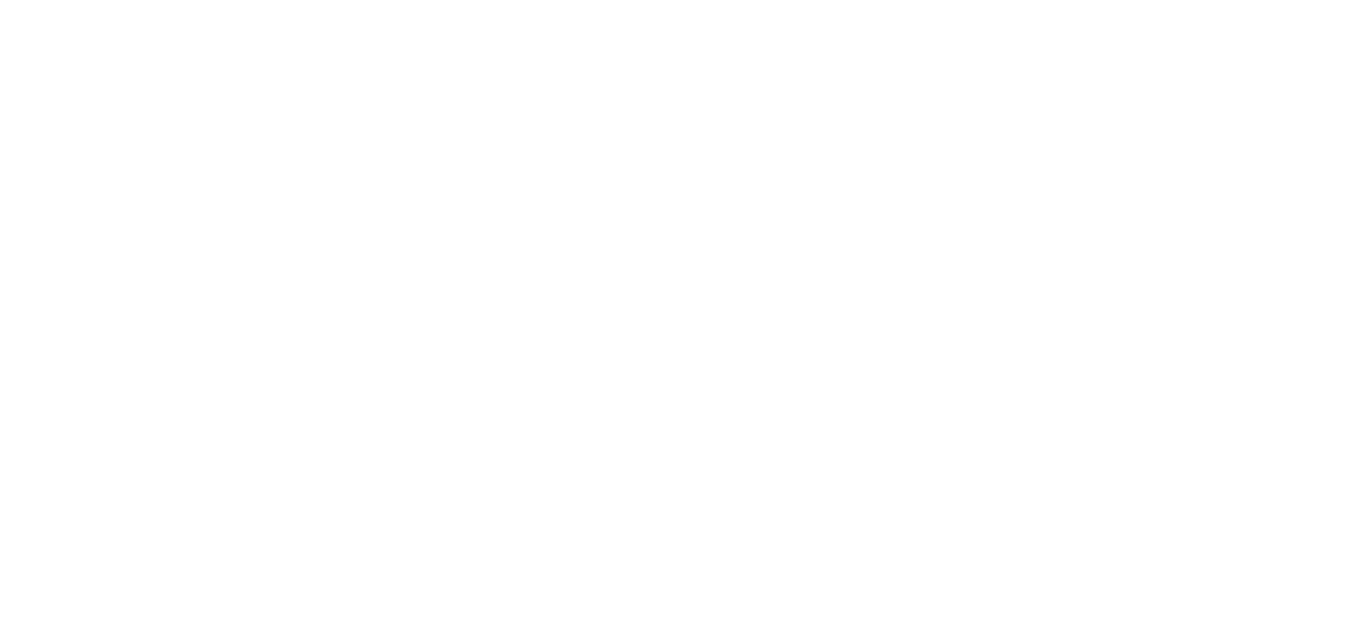 scroll, scrollTop: 0, scrollLeft: 0, axis: both 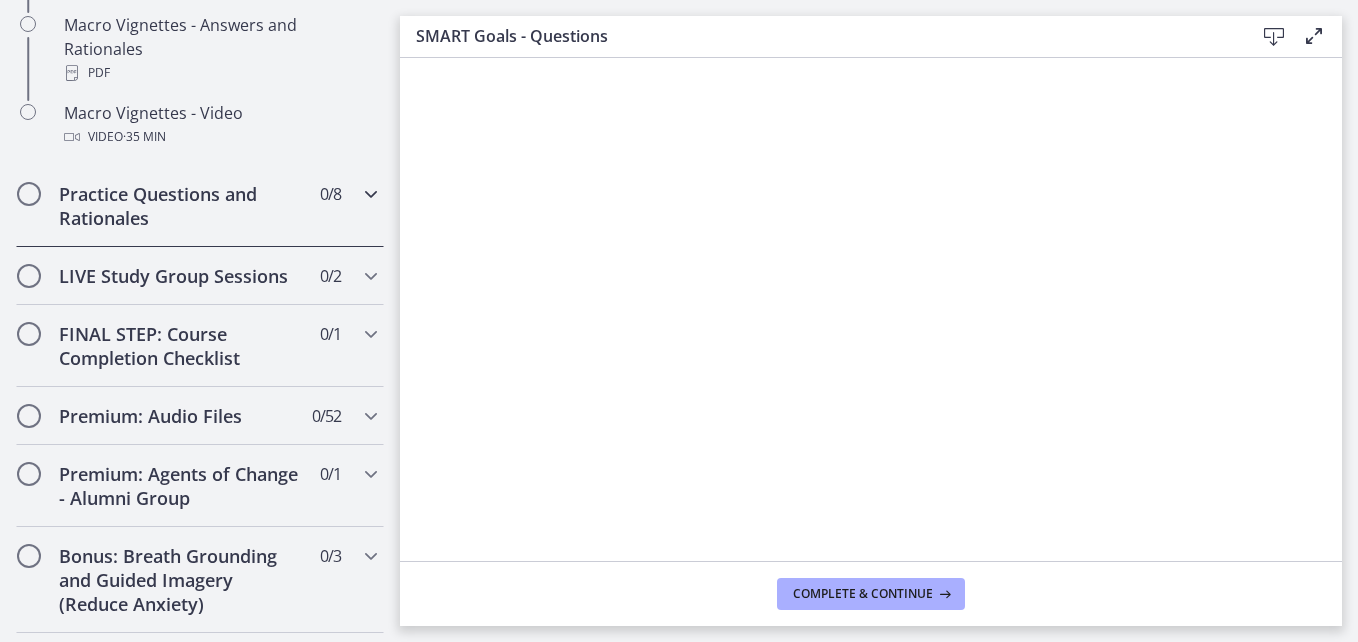click on "Practice Questions and Rationales" at bounding box center (181, 206) 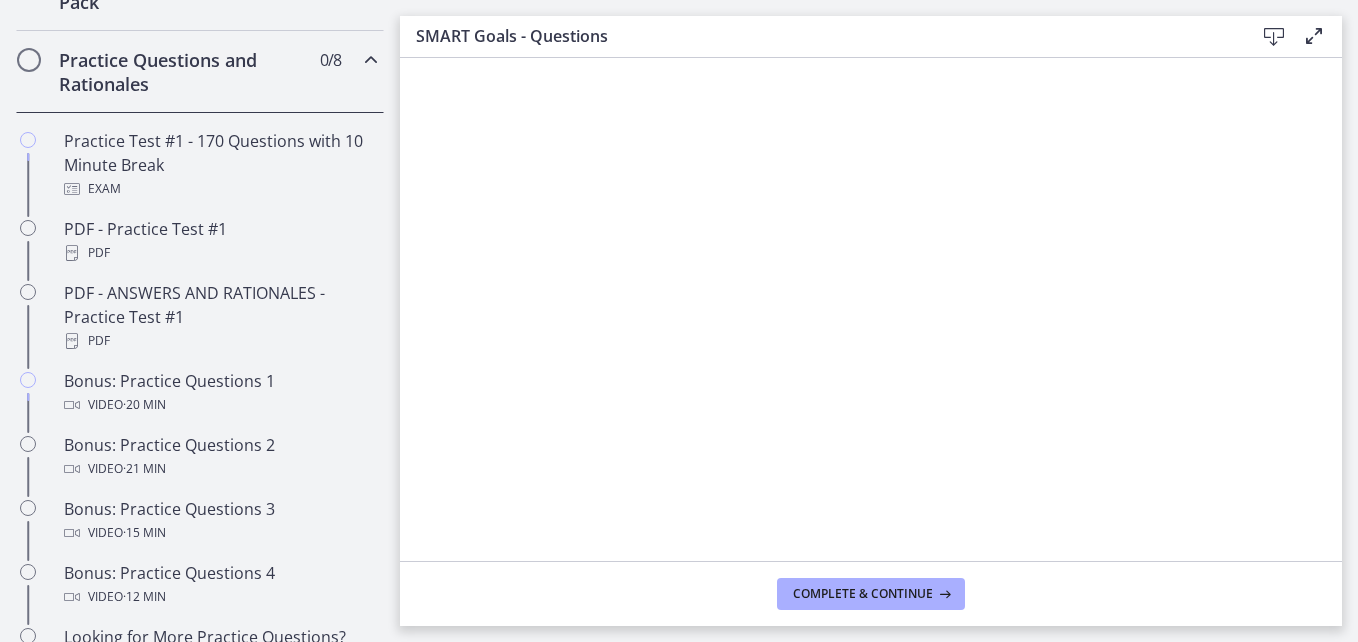 scroll, scrollTop: 1014, scrollLeft: 0, axis: vertical 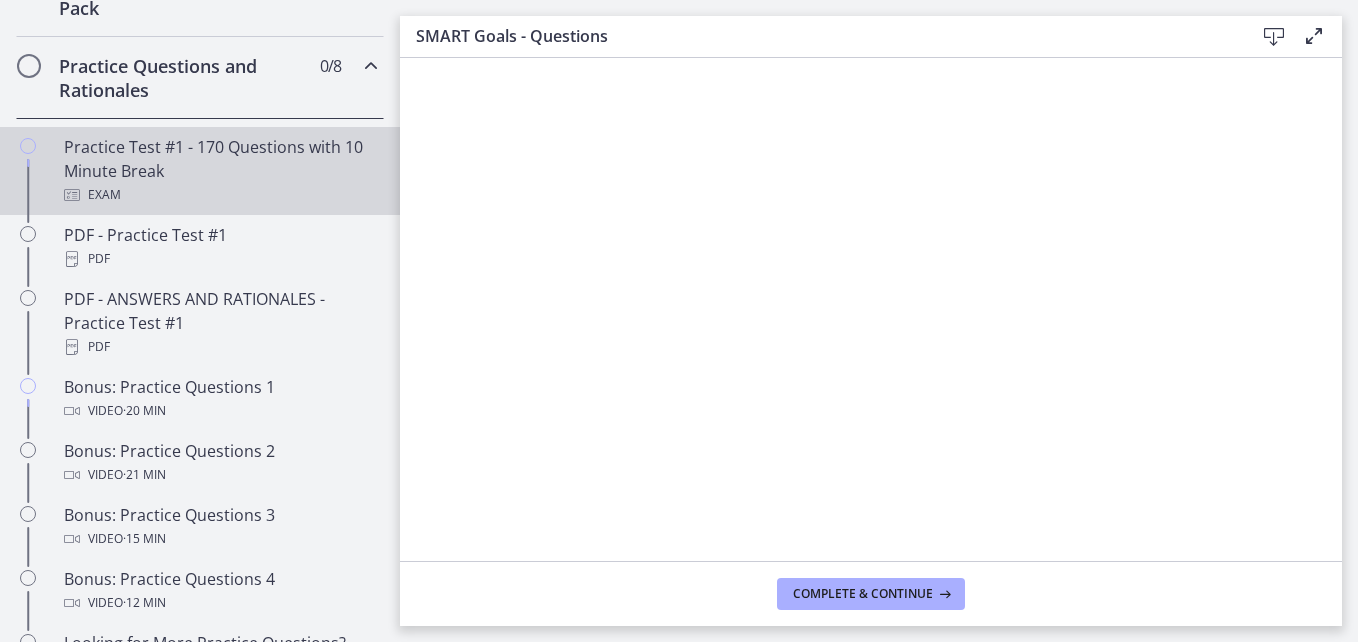 click on "Practice Test #1 - 170 Questions with 10 Minute Break
Exam" at bounding box center [220, 171] 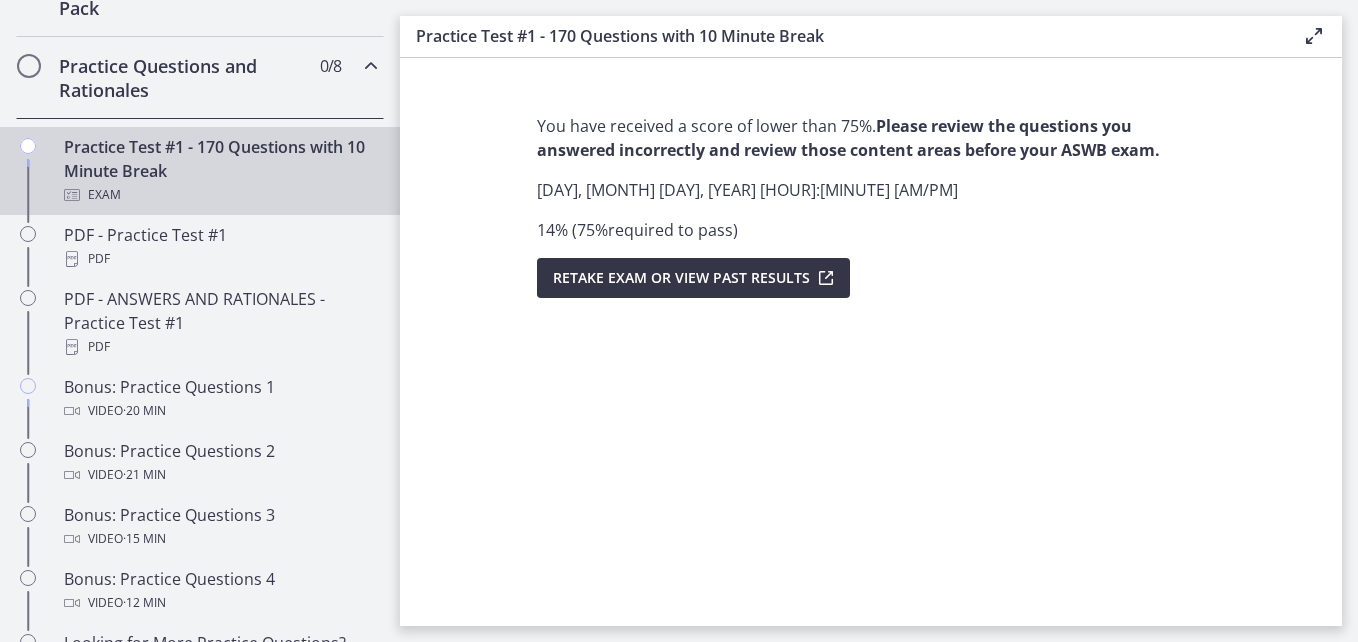click on "Retake Exam OR View Past Results" at bounding box center [681, 278] 